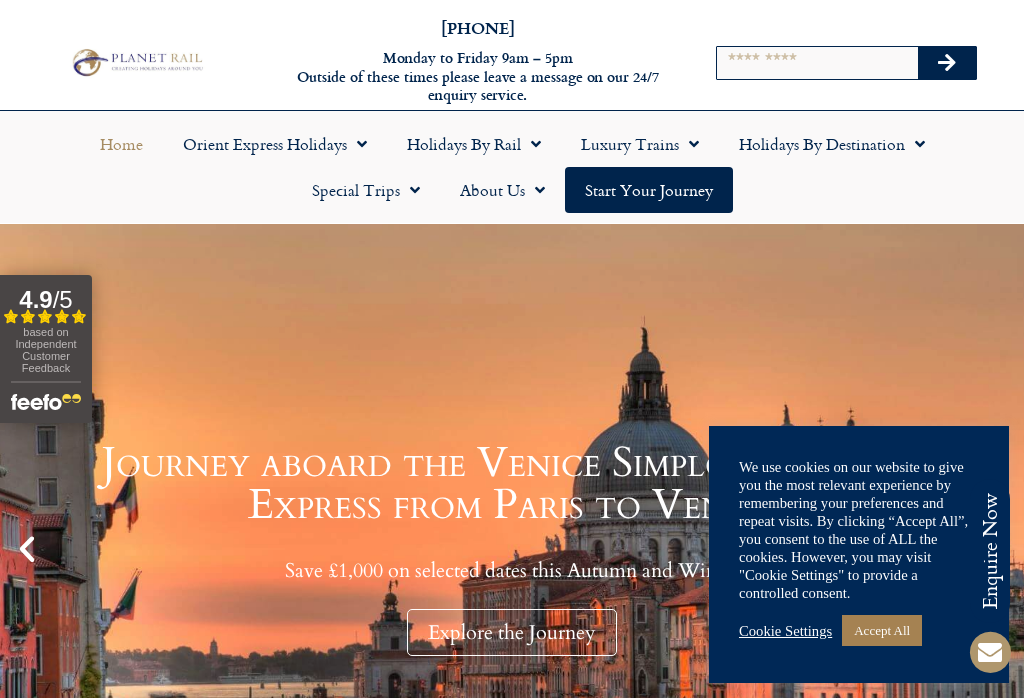 scroll, scrollTop: 0, scrollLeft: 0, axis: both 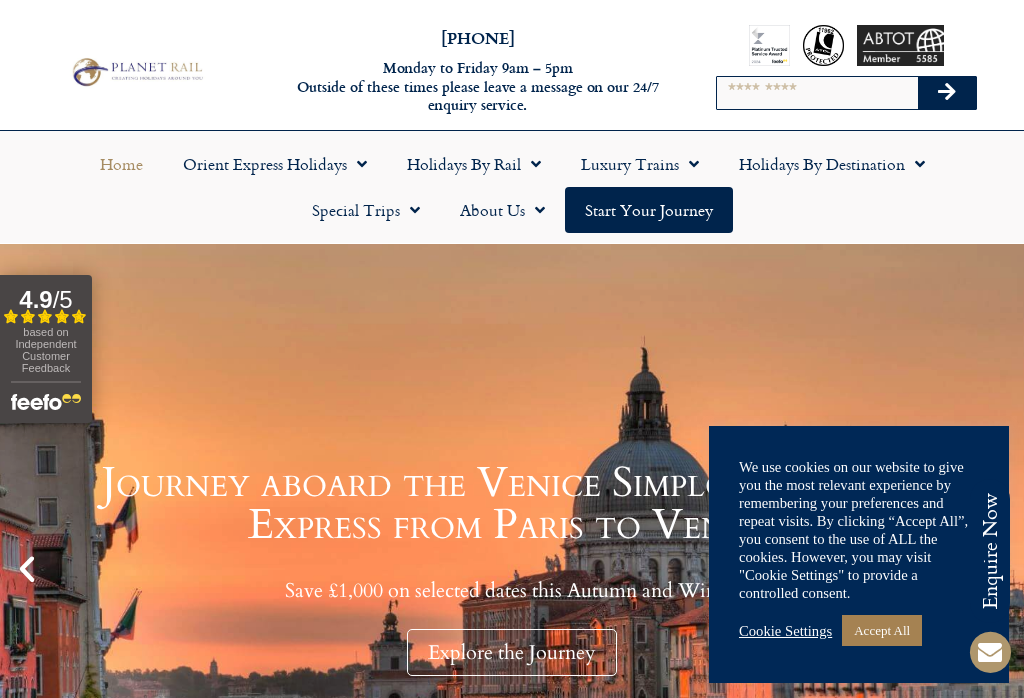 click on "Accept All" at bounding box center [882, 630] 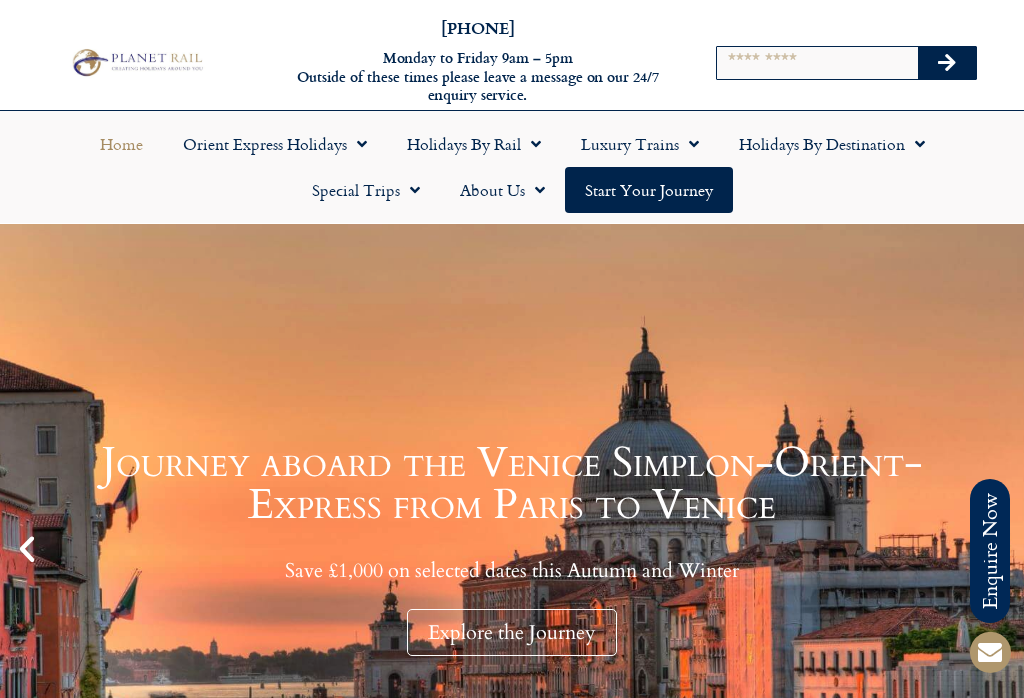 scroll, scrollTop: 0, scrollLeft: 0, axis: both 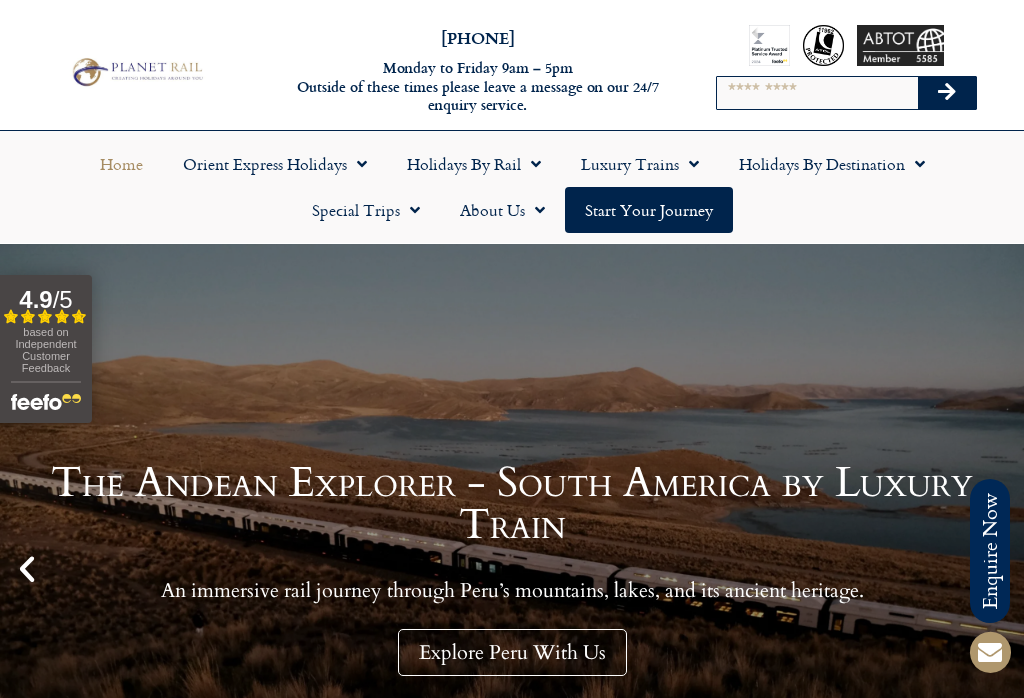 click on "Holidays by Destination" 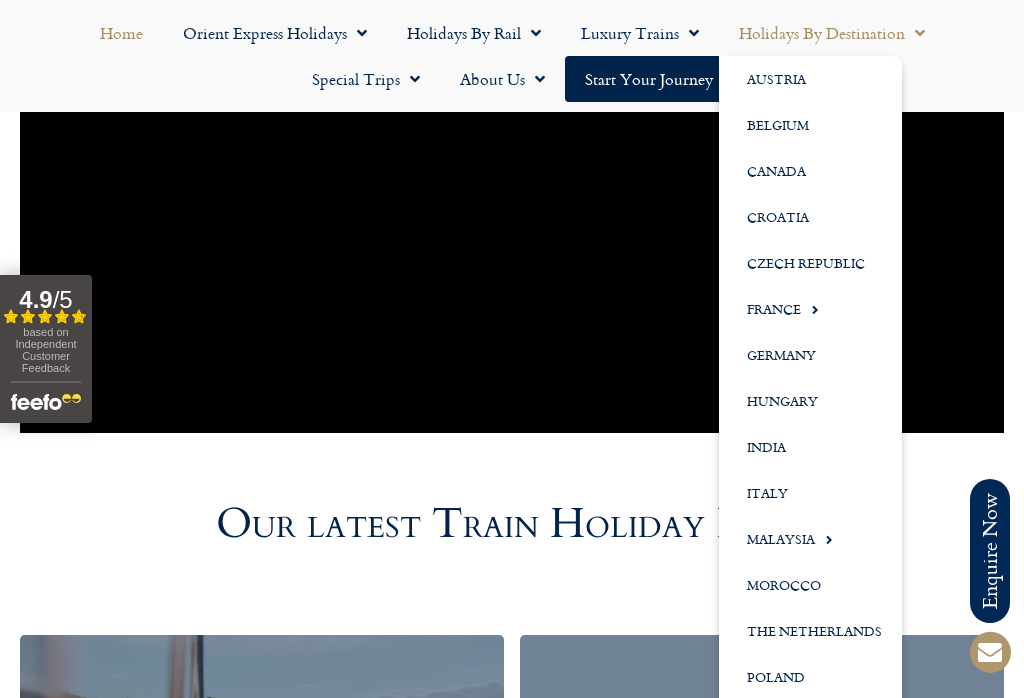 scroll, scrollTop: 1811, scrollLeft: 0, axis: vertical 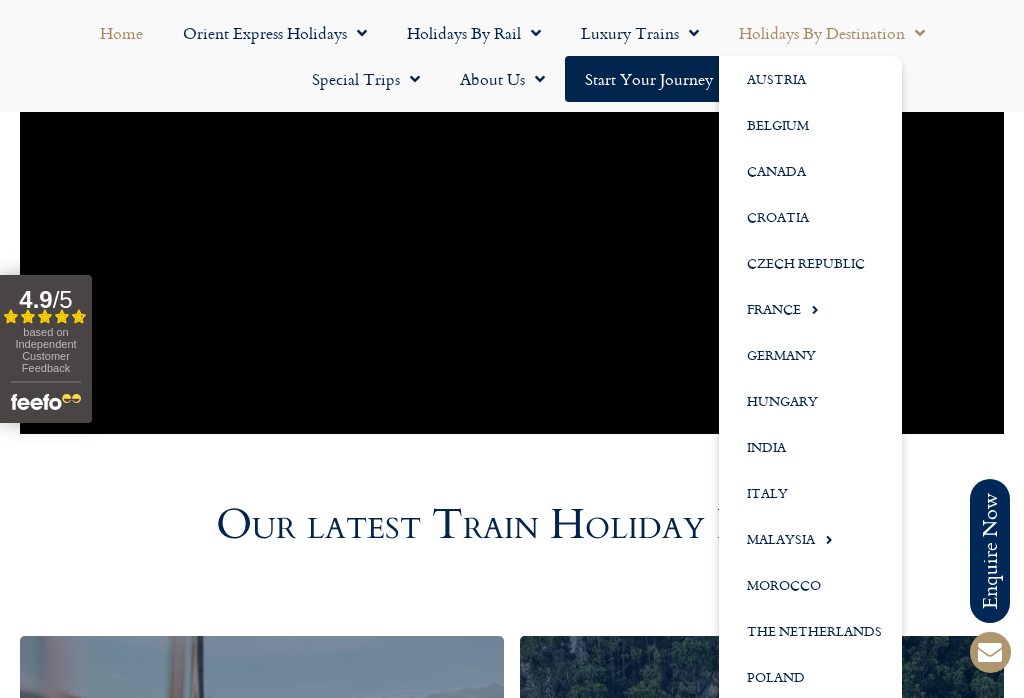 click on "Holidays by Destination" 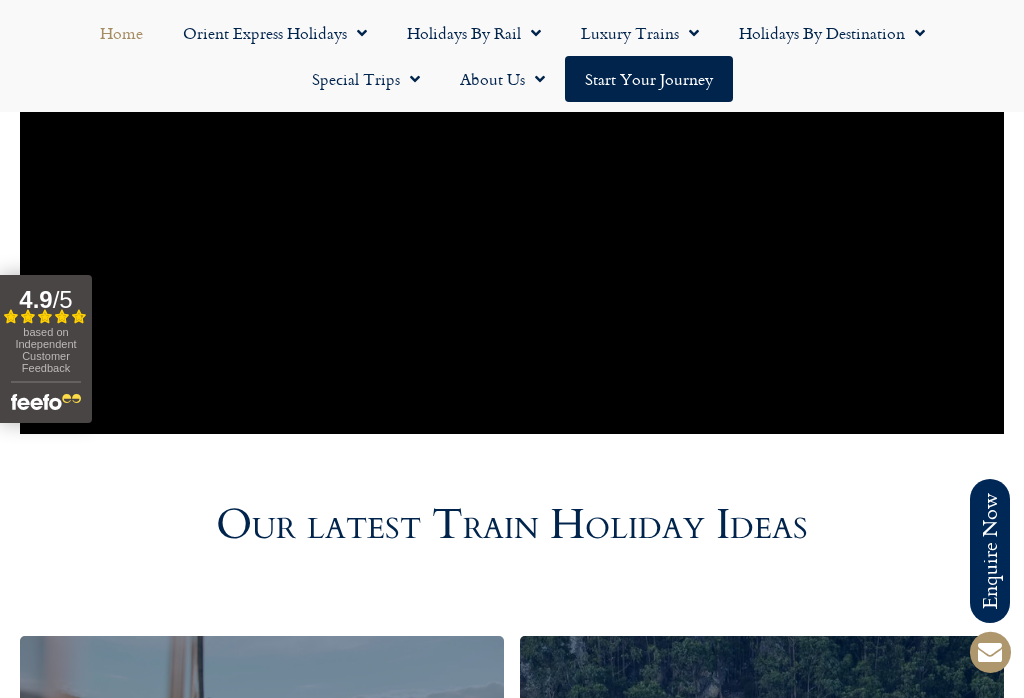 click on "Holidays by Destination" 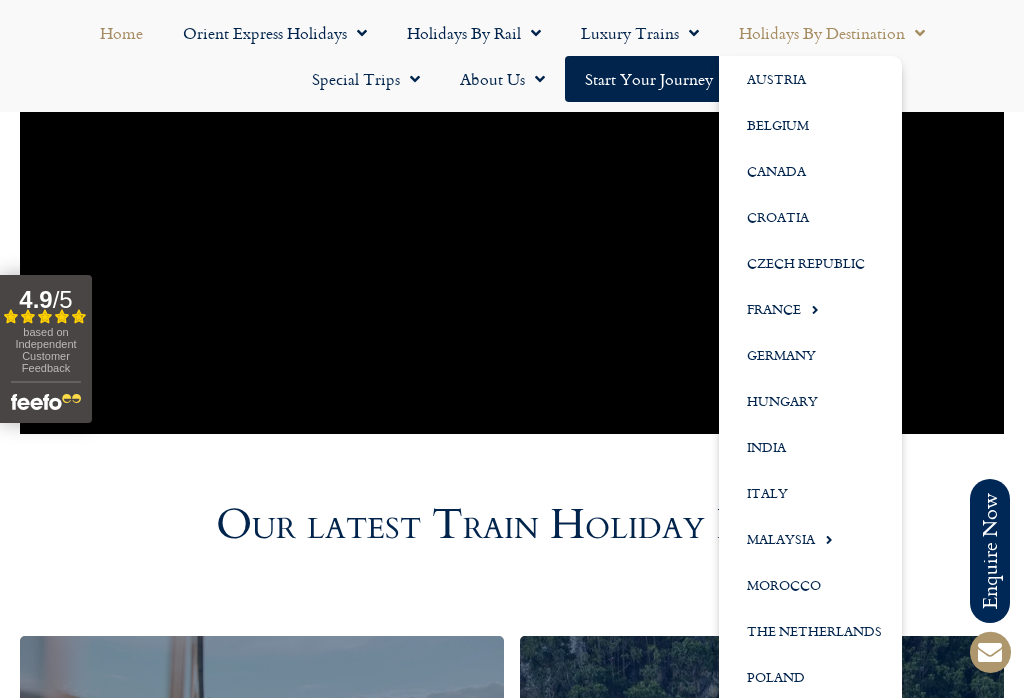 click on "France" 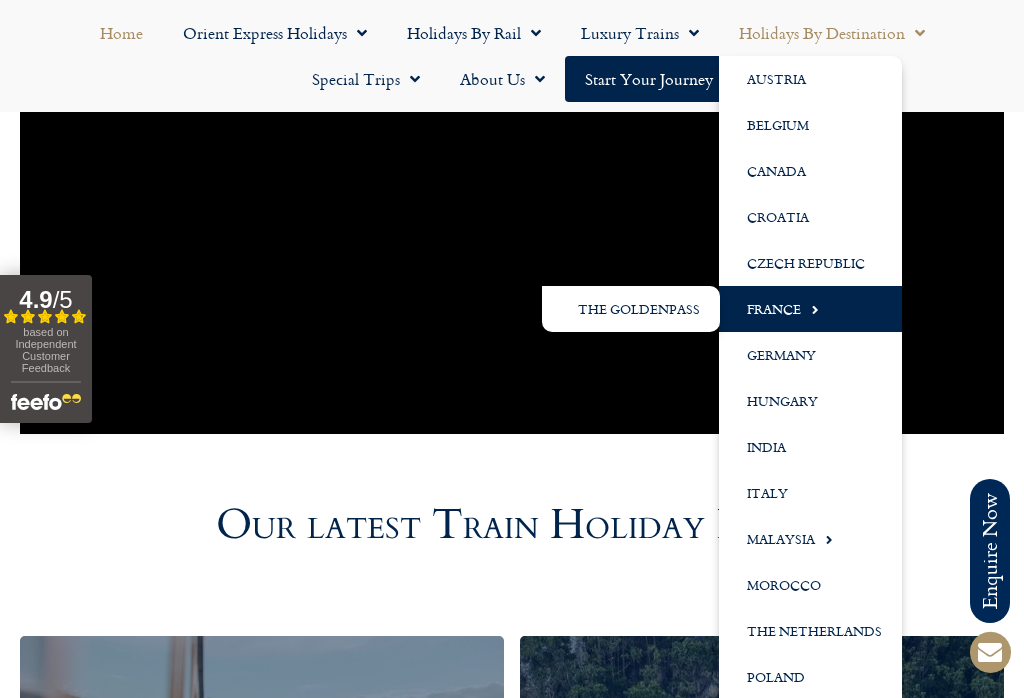 click 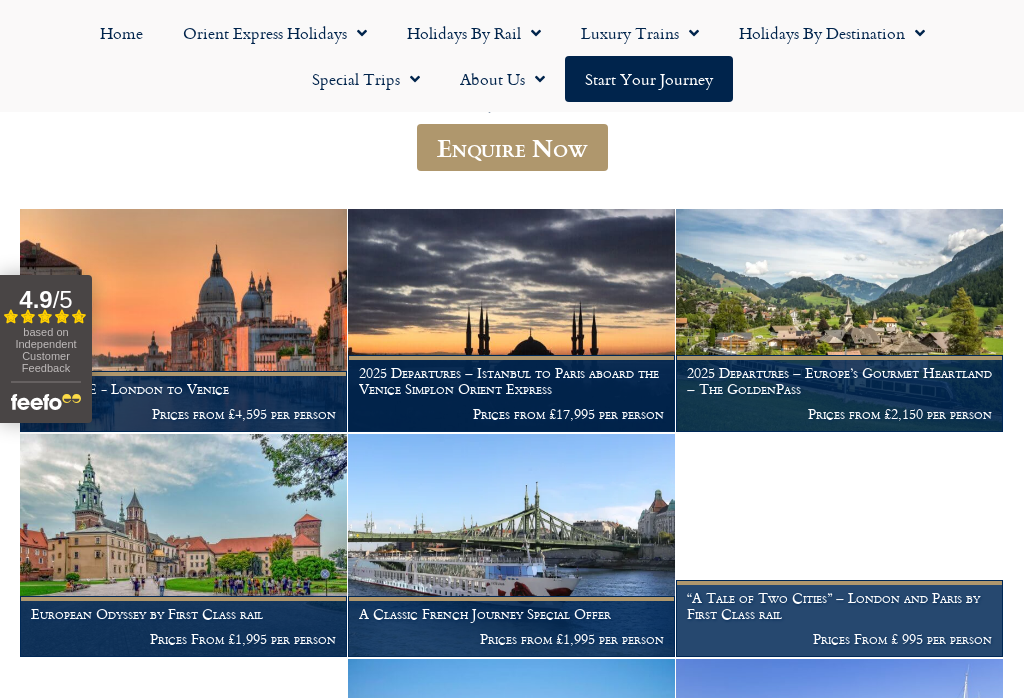scroll, scrollTop: 376, scrollLeft: 0, axis: vertical 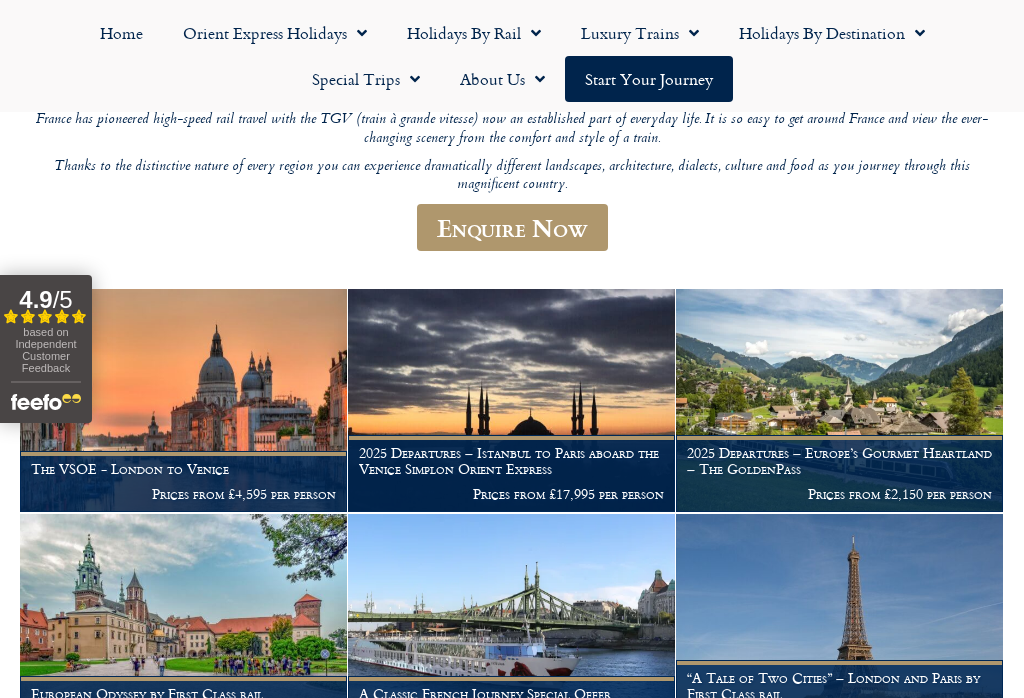 click on "Holidays by Destination" 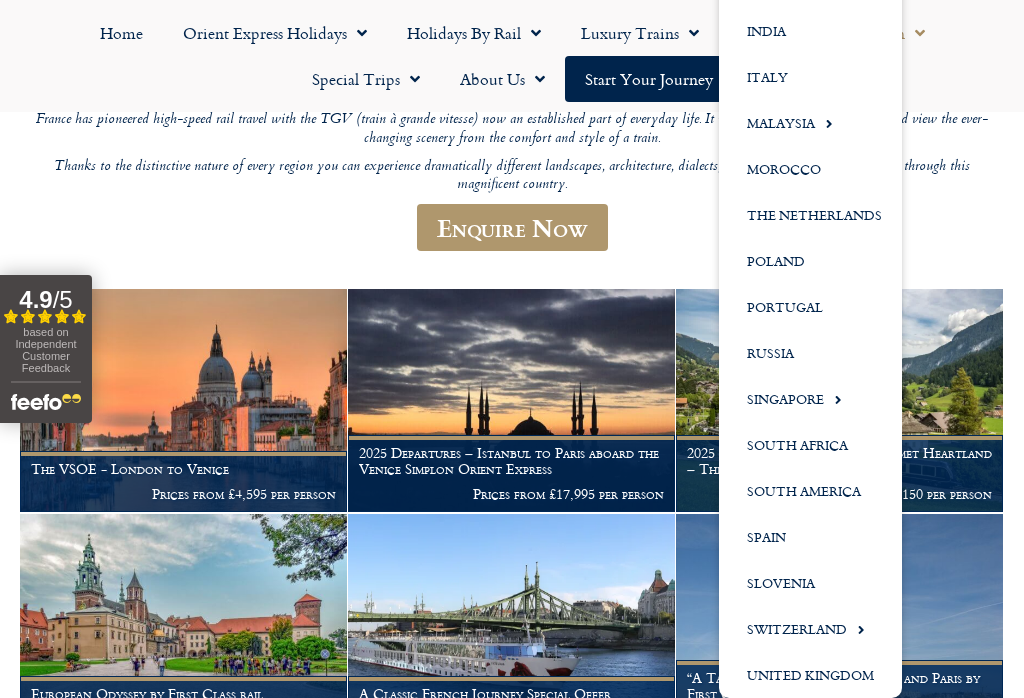 click on "Switzerland" 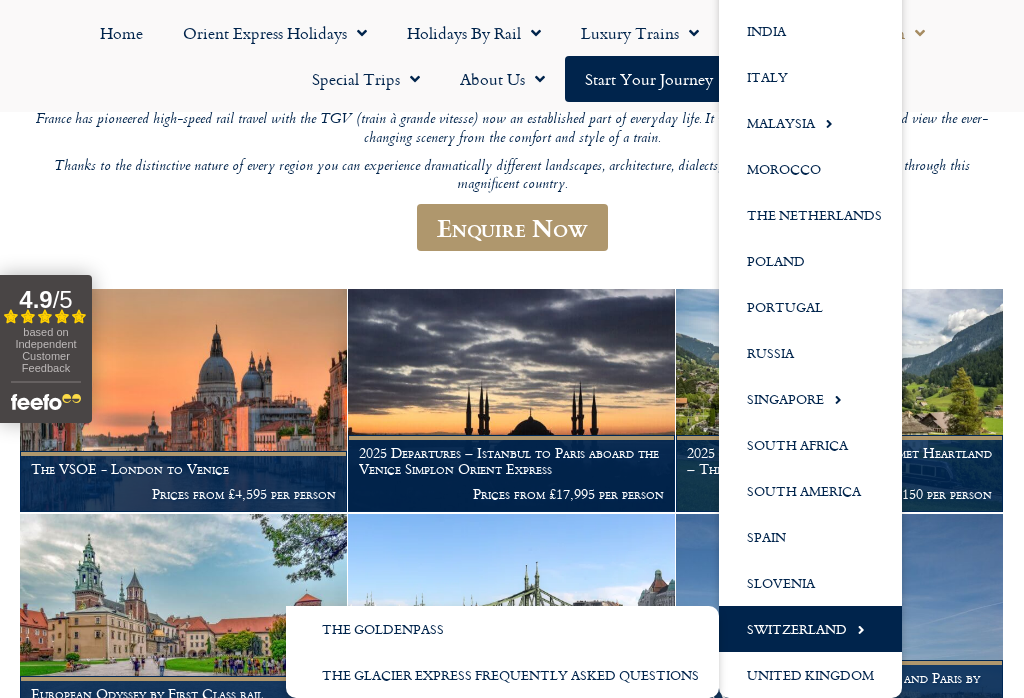 click on "Switzerland" 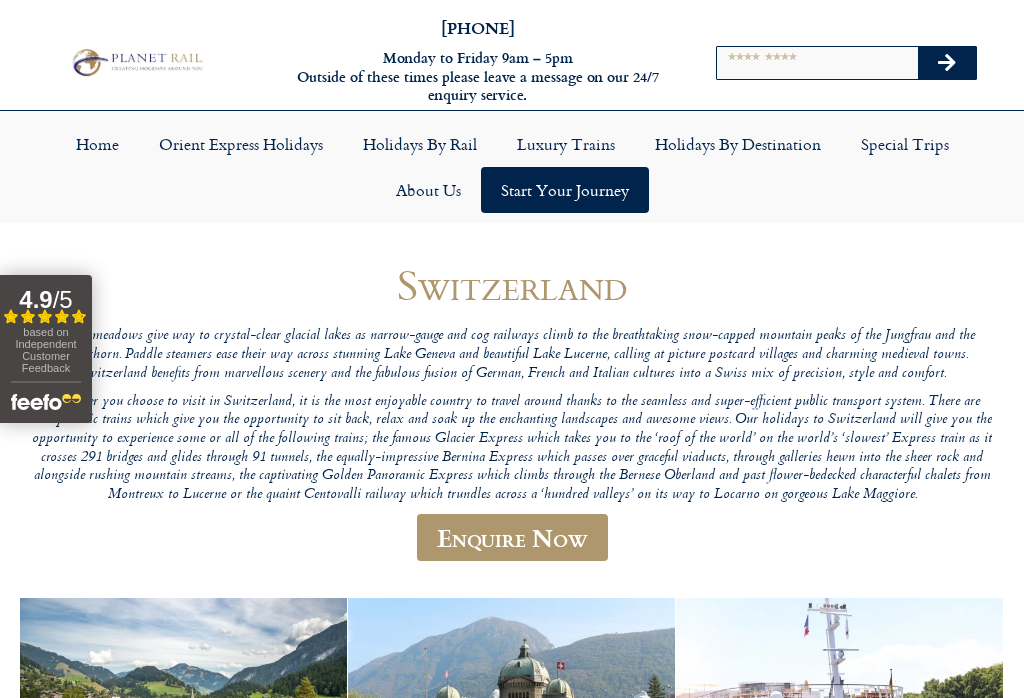 scroll, scrollTop: 0, scrollLeft: 0, axis: both 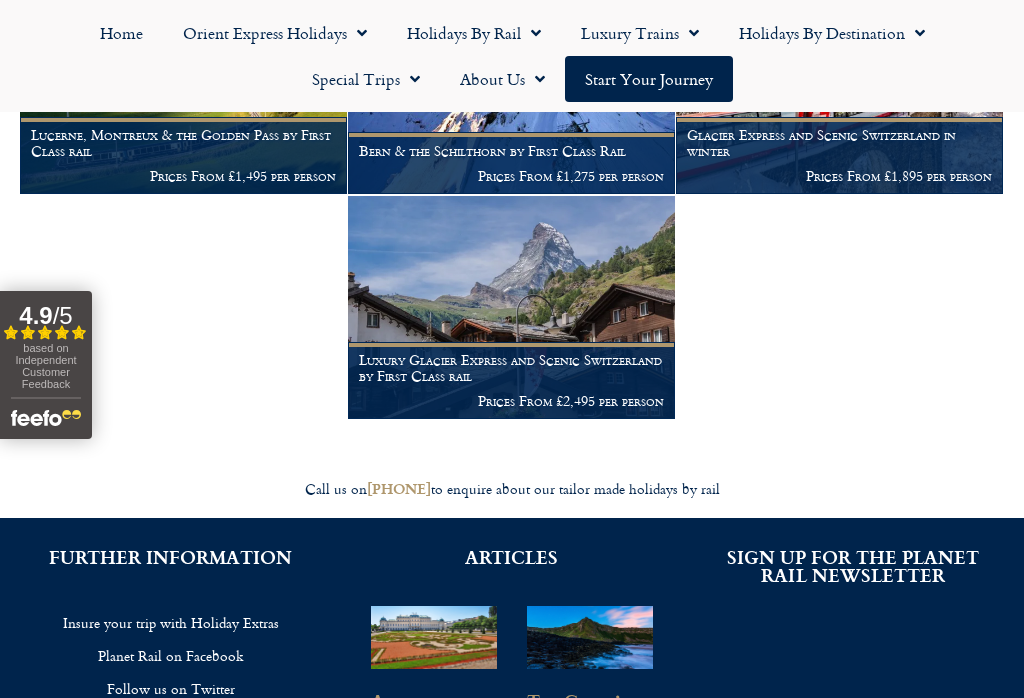 click on "Luxury Glacier Express and Scenic Switzerland by First Class rail" at bounding box center [511, 368] 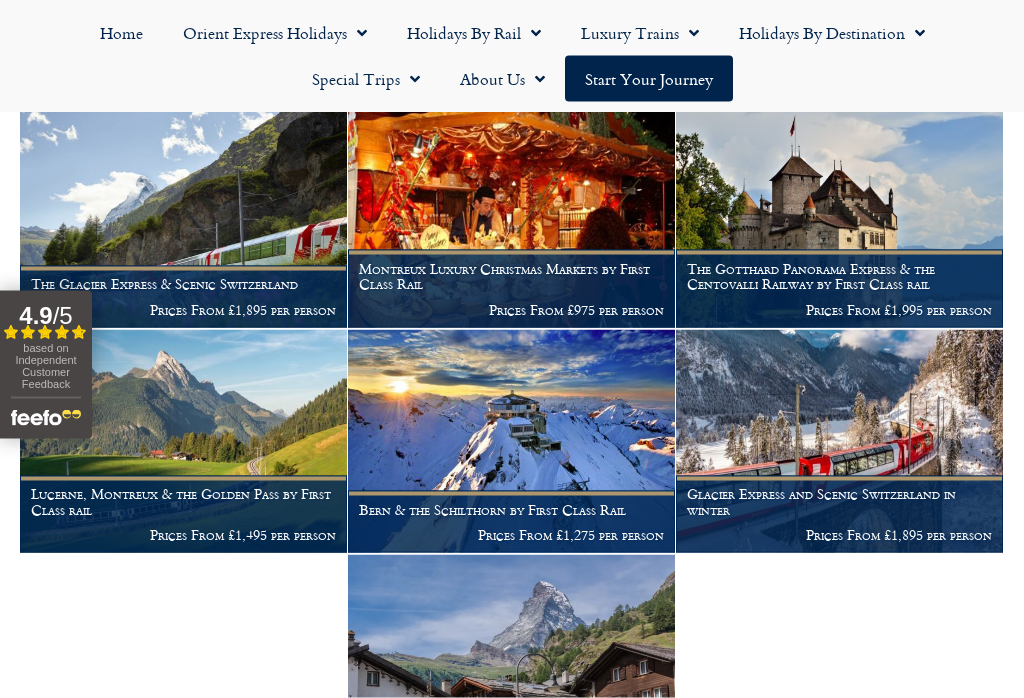 scroll, scrollTop: 740, scrollLeft: 0, axis: vertical 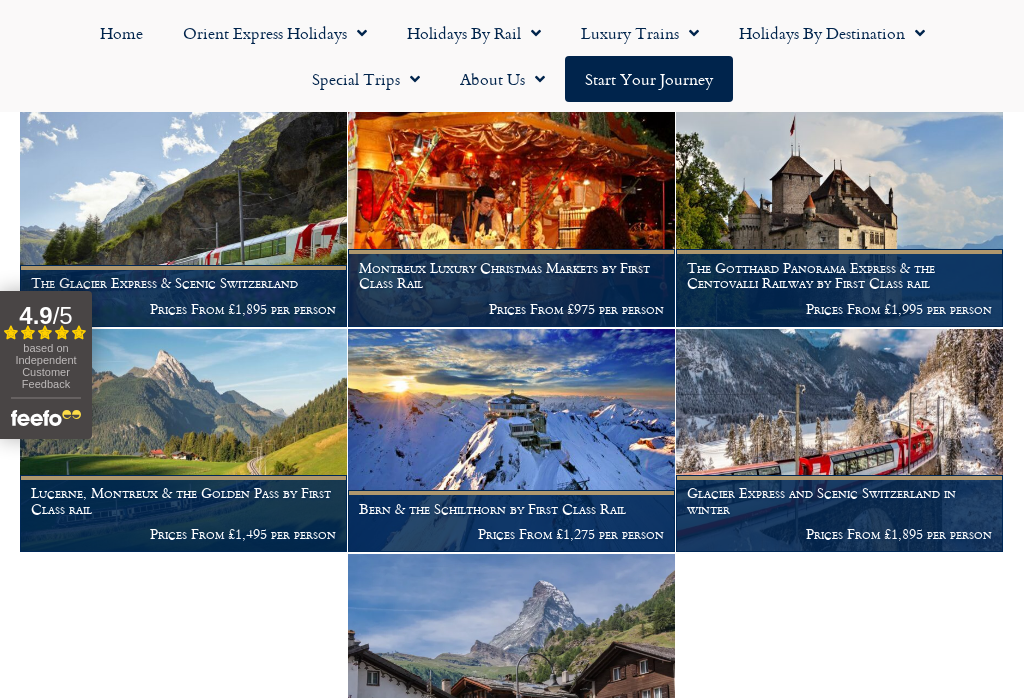 click on "Bern & the Schilthorn by First Class Rail" at bounding box center (511, 509) 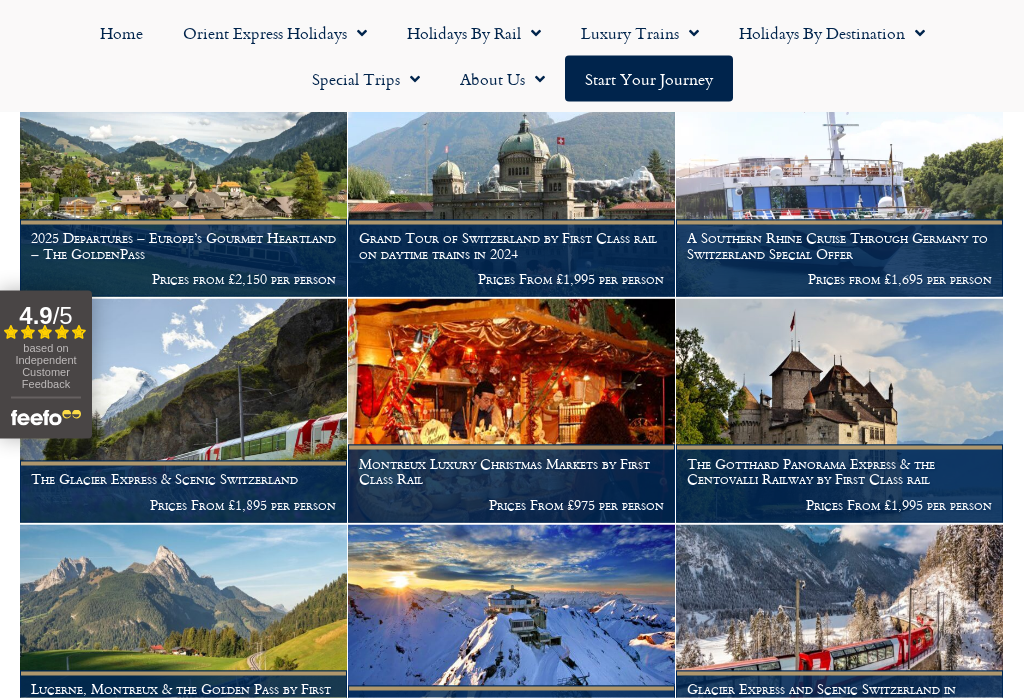 scroll, scrollTop: 545, scrollLeft: 0, axis: vertical 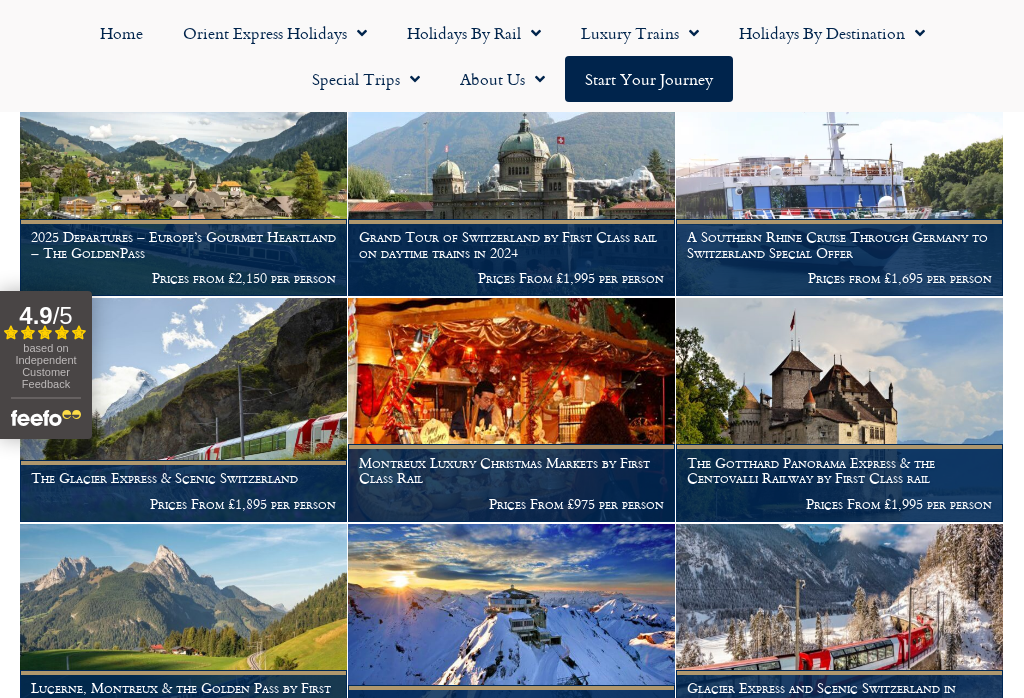 click on "Grand Tour of Switzerland by First Class rail on daytime trains in 2024" at bounding box center [511, 245] 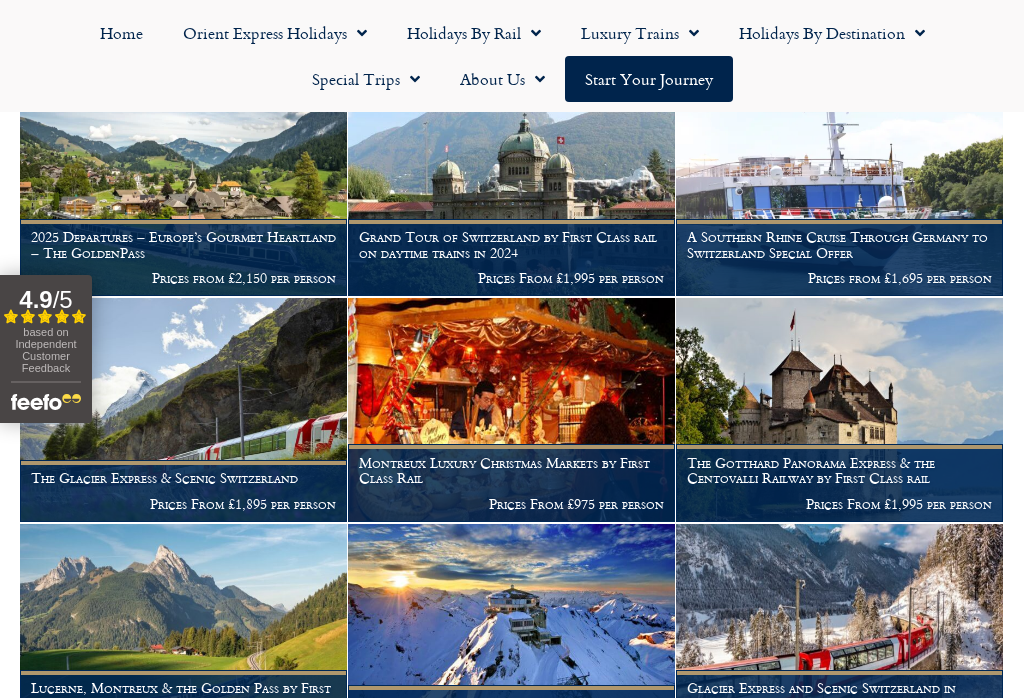 scroll, scrollTop: 576, scrollLeft: 0, axis: vertical 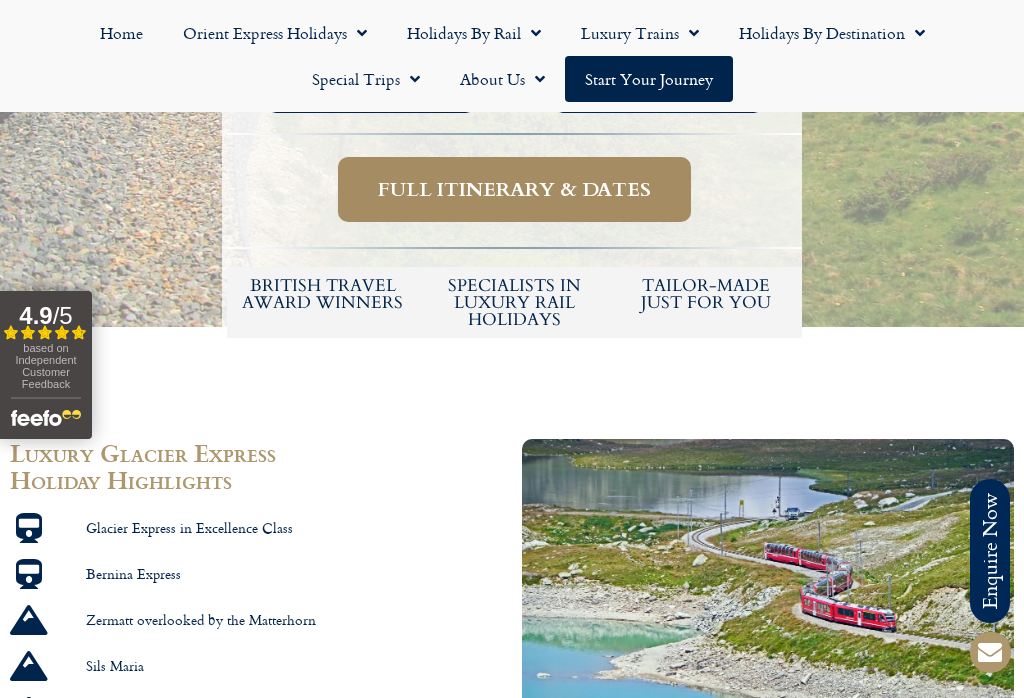 click on "Full itinerary & dates" at bounding box center (514, 189) 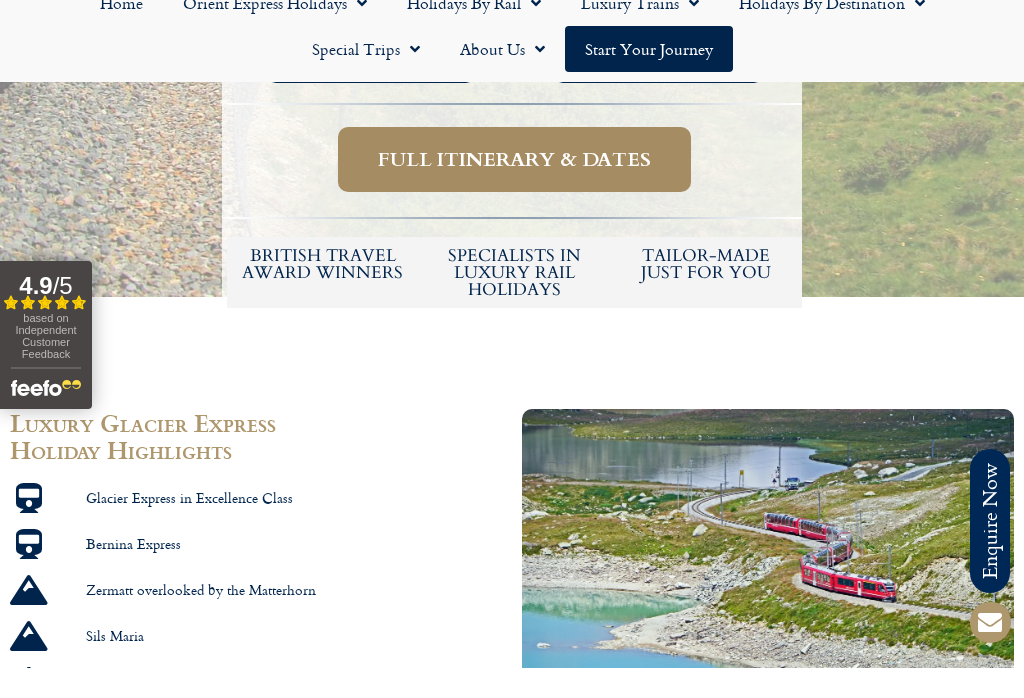 scroll, scrollTop: 1015, scrollLeft: 0, axis: vertical 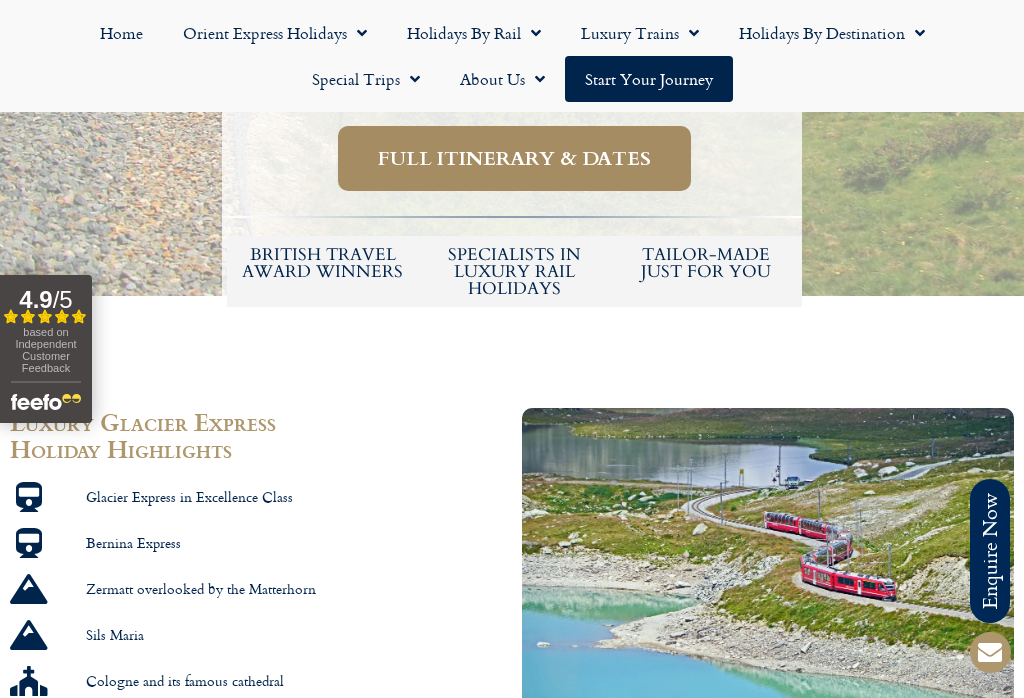 click on "Full itinerary & dates" at bounding box center (514, 158) 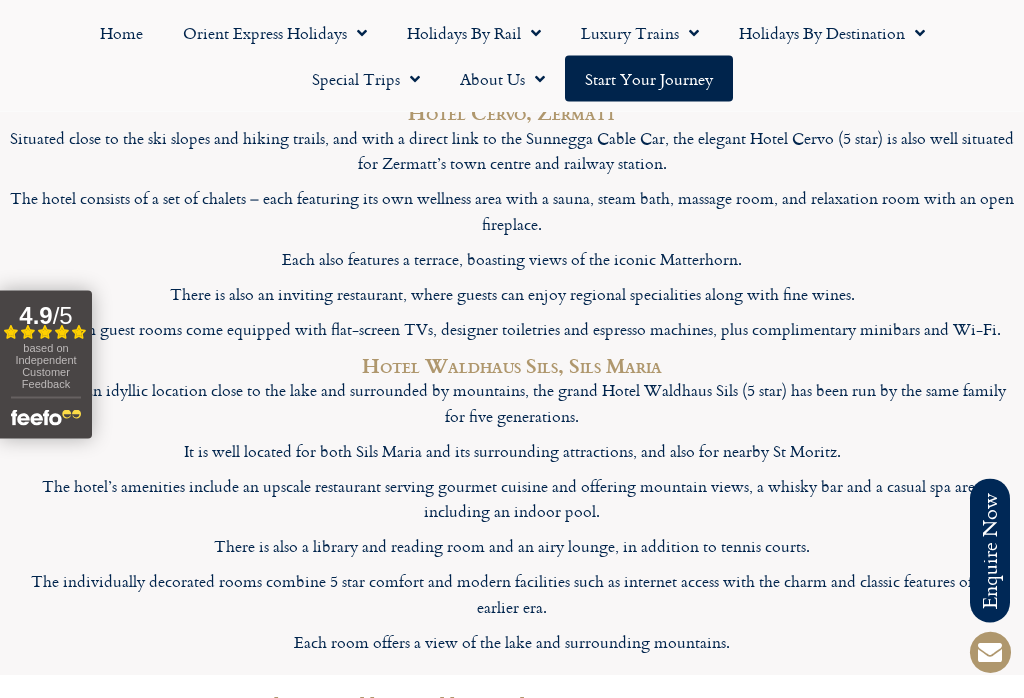 scroll, scrollTop: 7053, scrollLeft: 0, axis: vertical 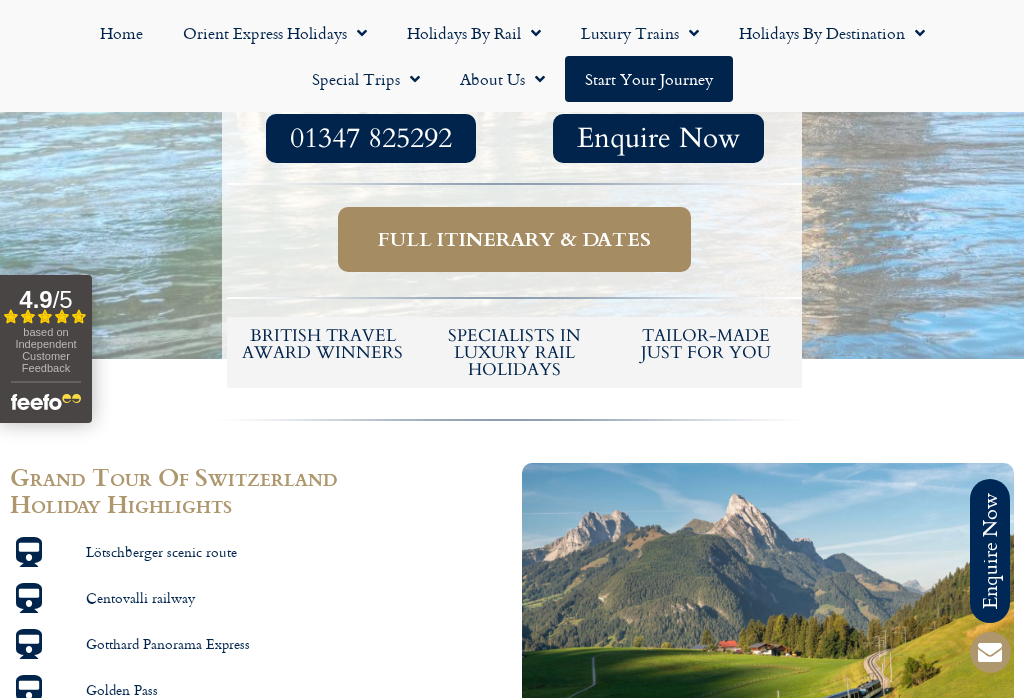 click on "Full itinerary & dates" at bounding box center (514, 239) 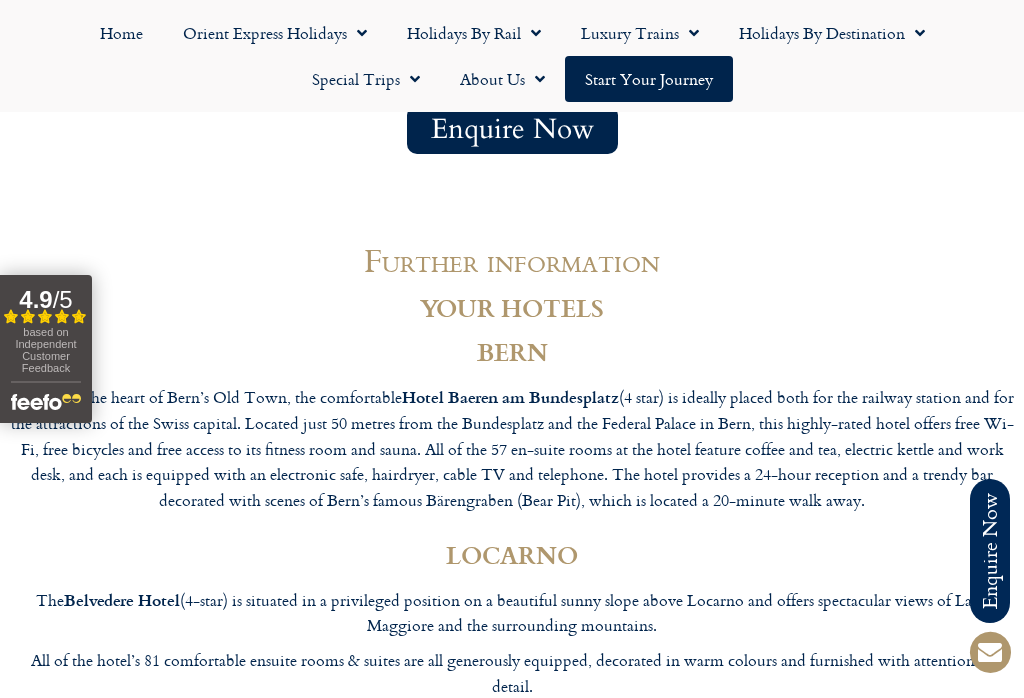scroll, scrollTop: 8440, scrollLeft: 0, axis: vertical 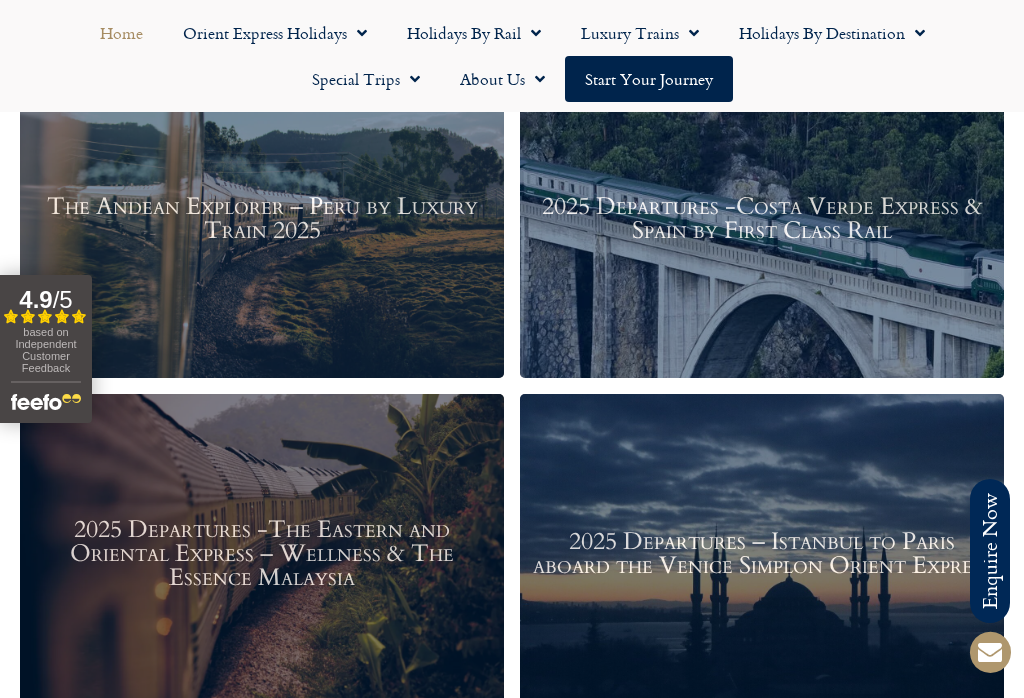 click on "2025 Departures -Costa Verde Express & Spain by First Class Rail" at bounding box center (762, 219) 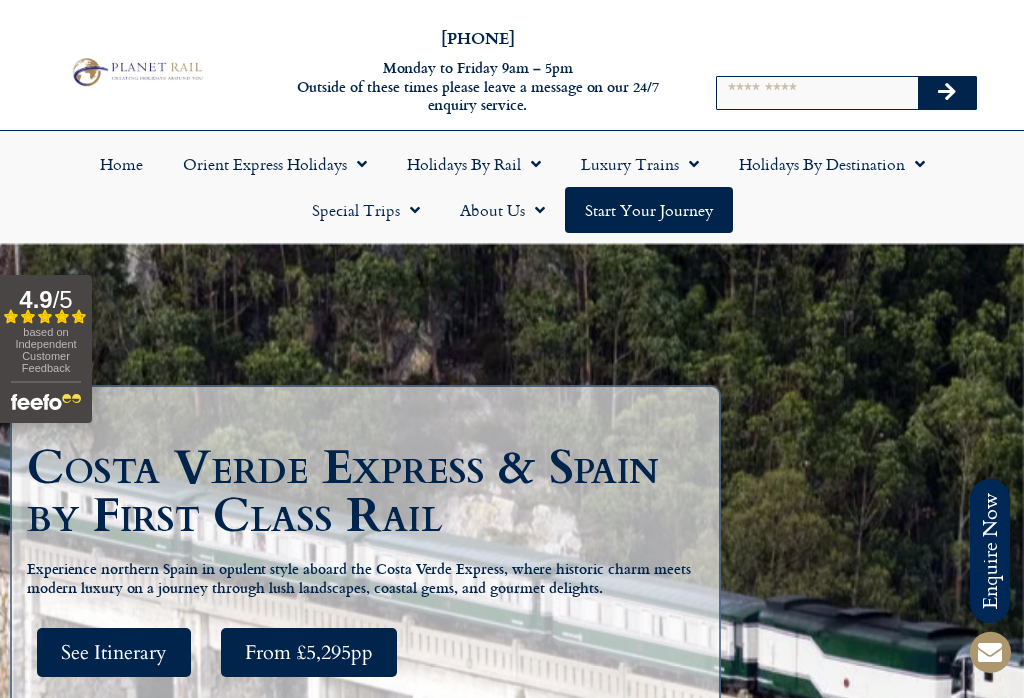 scroll, scrollTop: 0, scrollLeft: 0, axis: both 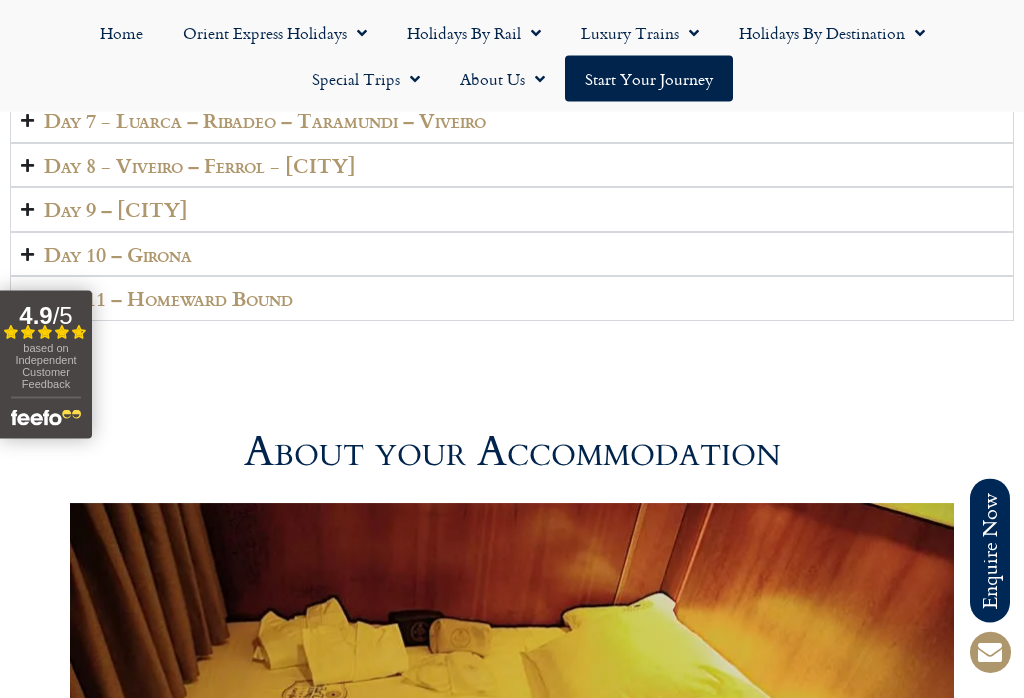 click on "Day 11 – Homeward Bound" at bounding box center (168, 299) 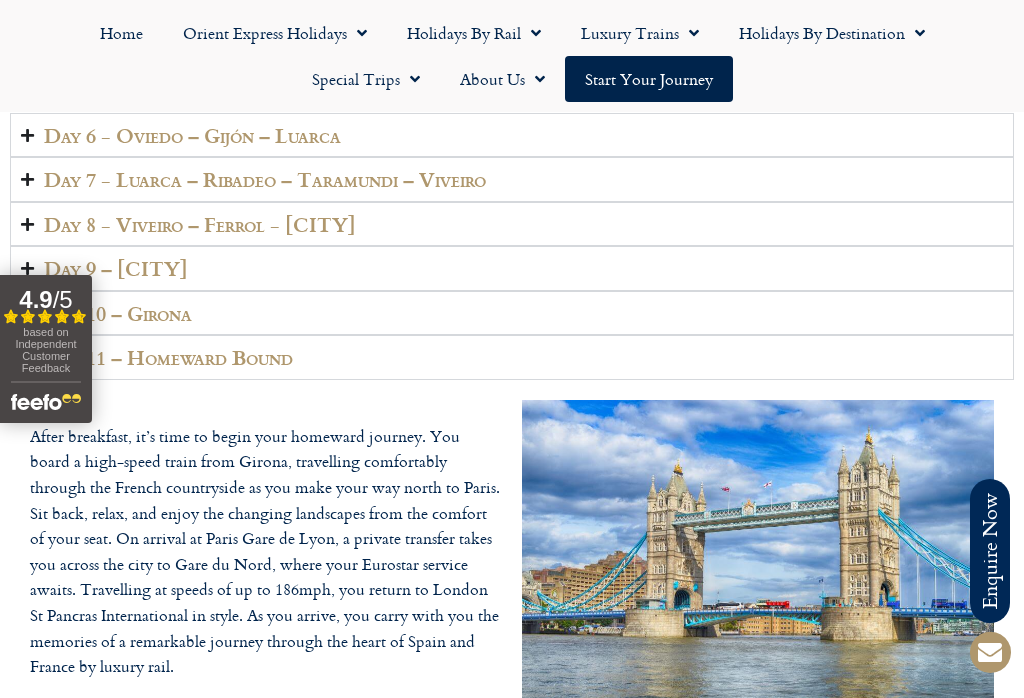 scroll, scrollTop: 4944, scrollLeft: 0, axis: vertical 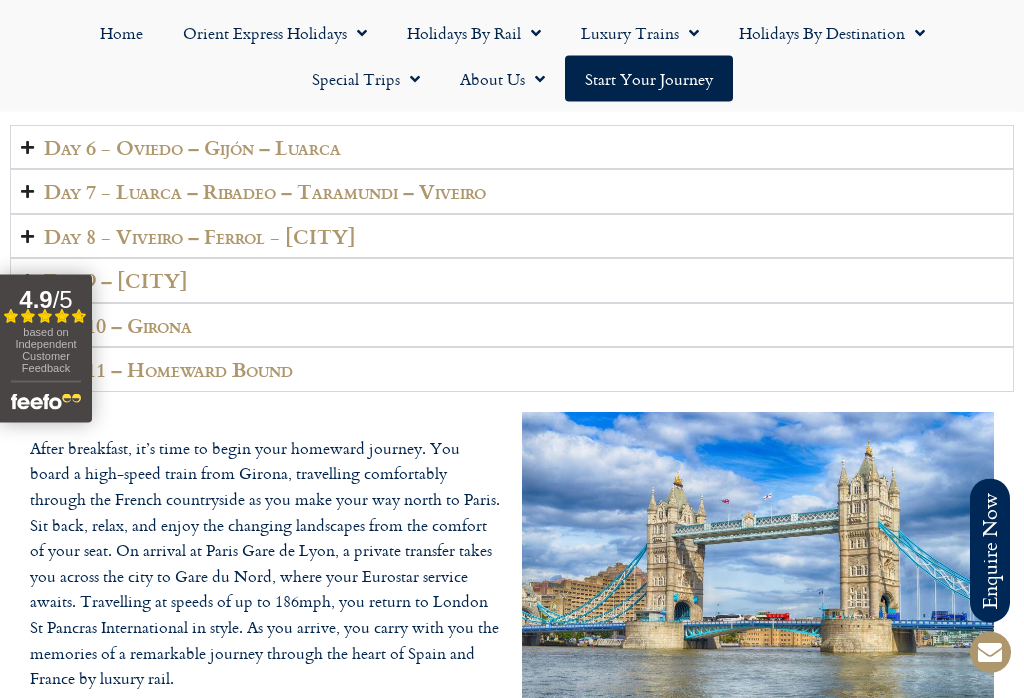 click on "Day 9 – Santiago De Compostela" at bounding box center (116, 281) 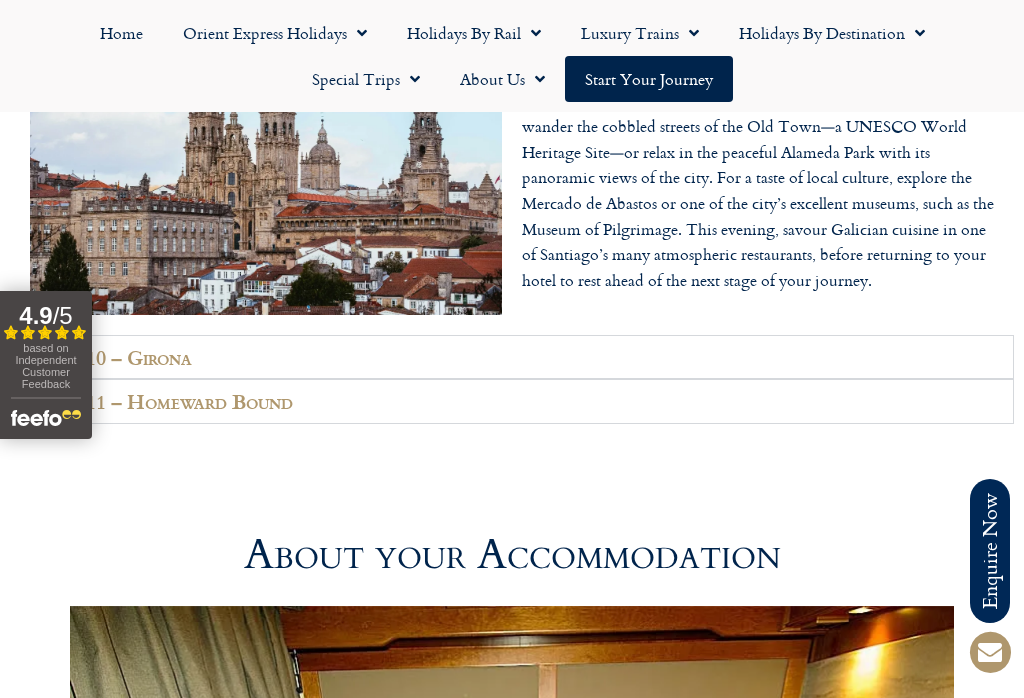 scroll, scrollTop: 5287, scrollLeft: 0, axis: vertical 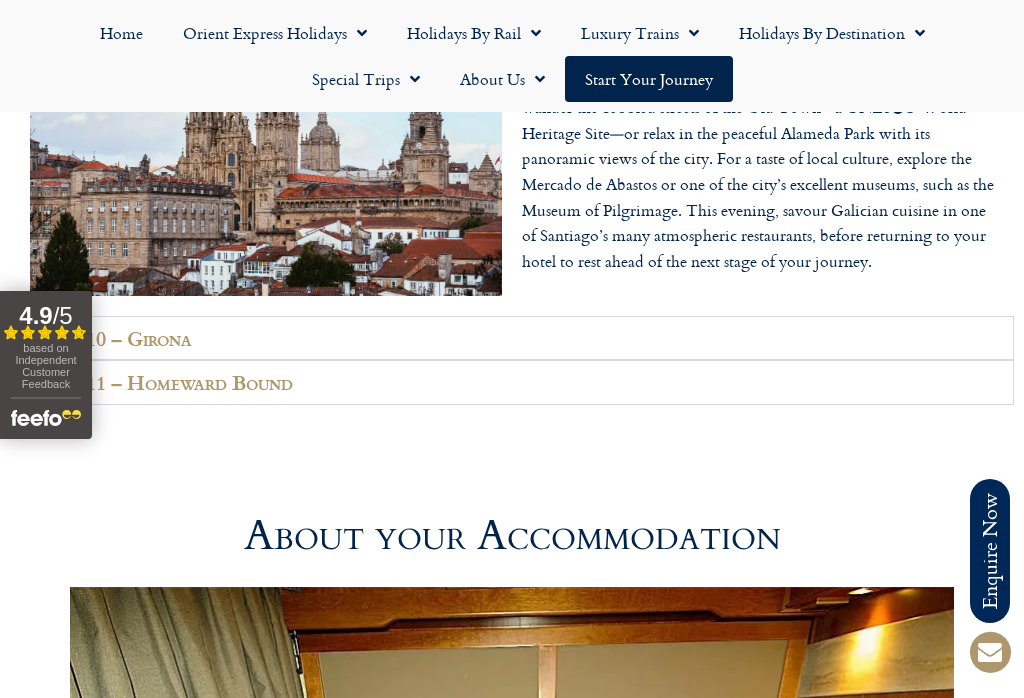 click on "Day 10 – Girona" at bounding box center (118, 338) 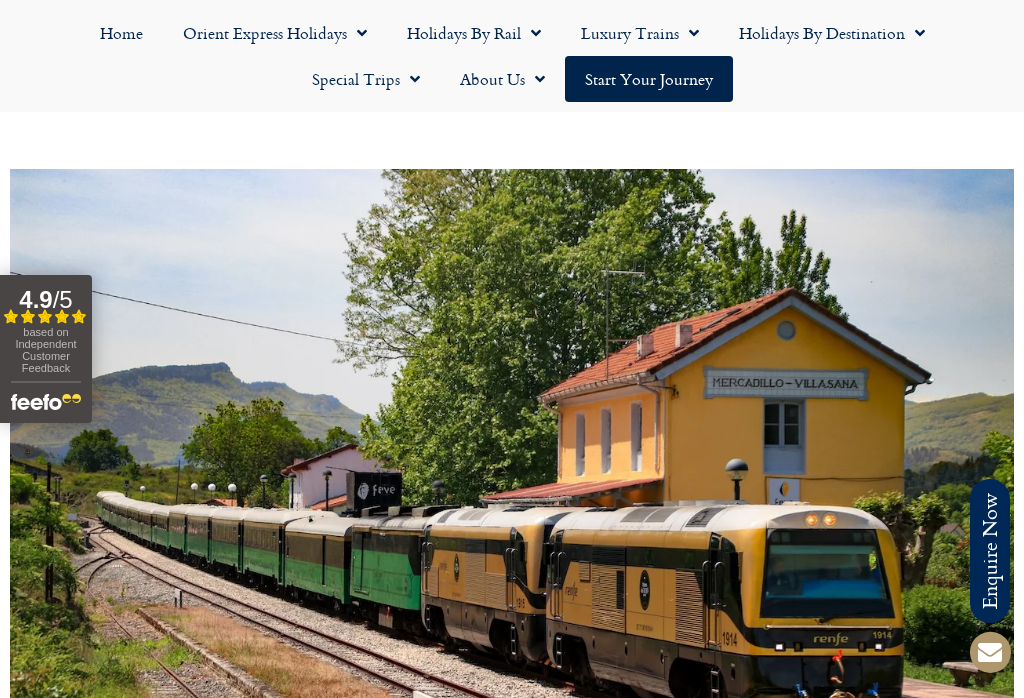 scroll, scrollTop: 1086, scrollLeft: 0, axis: vertical 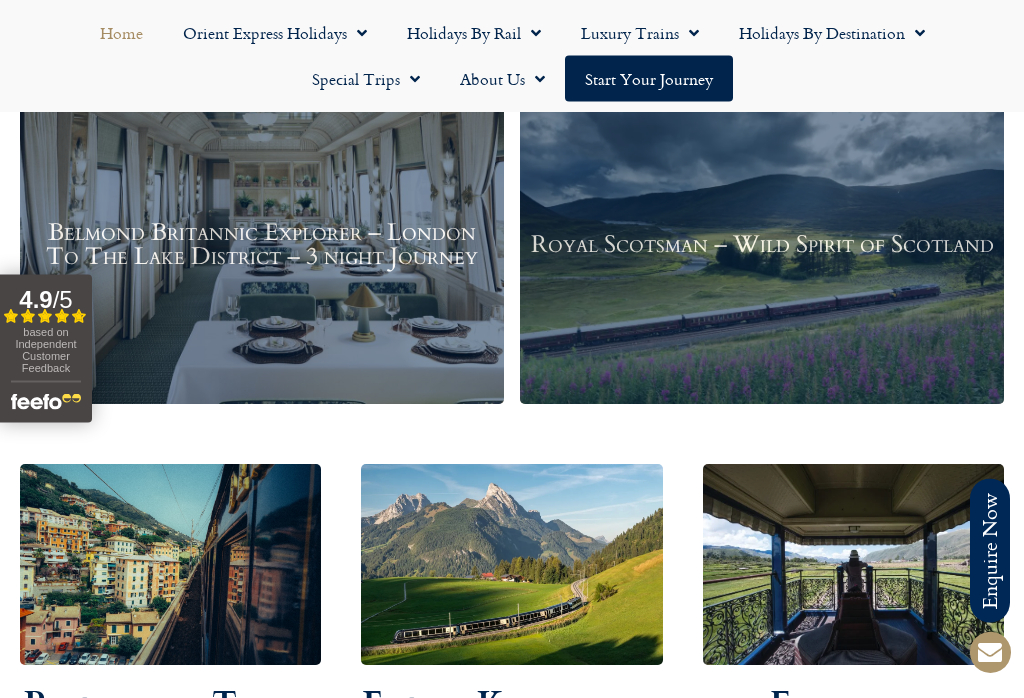 click on "Belmond Britannic Explorer – London To The Lake District – 3 night Journey" at bounding box center [262, 246] 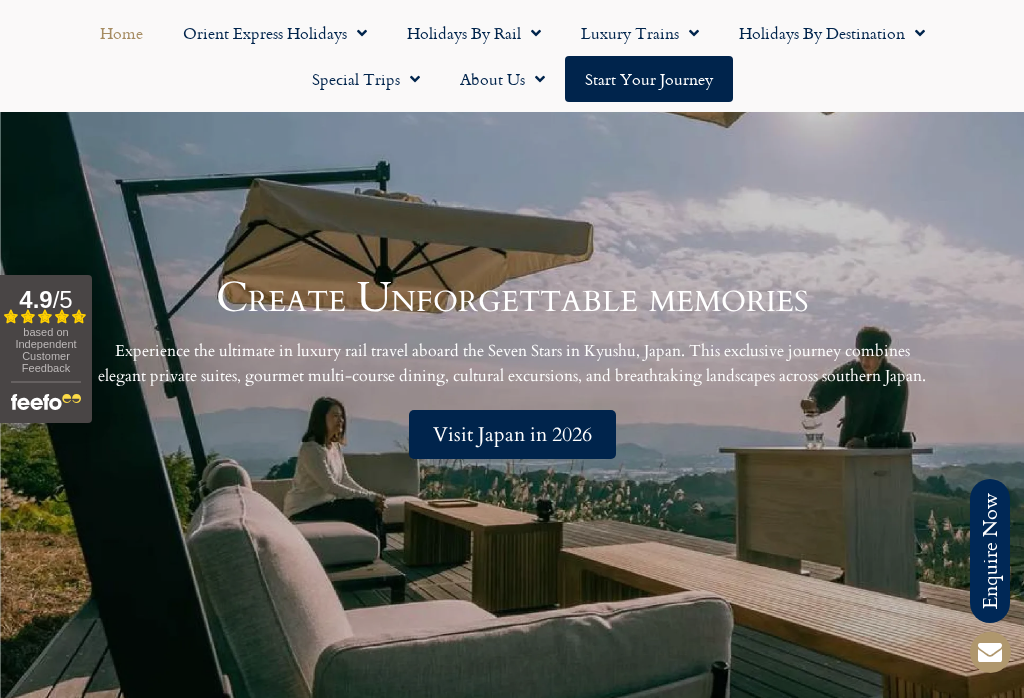 scroll, scrollTop: 4204, scrollLeft: 0, axis: vertical 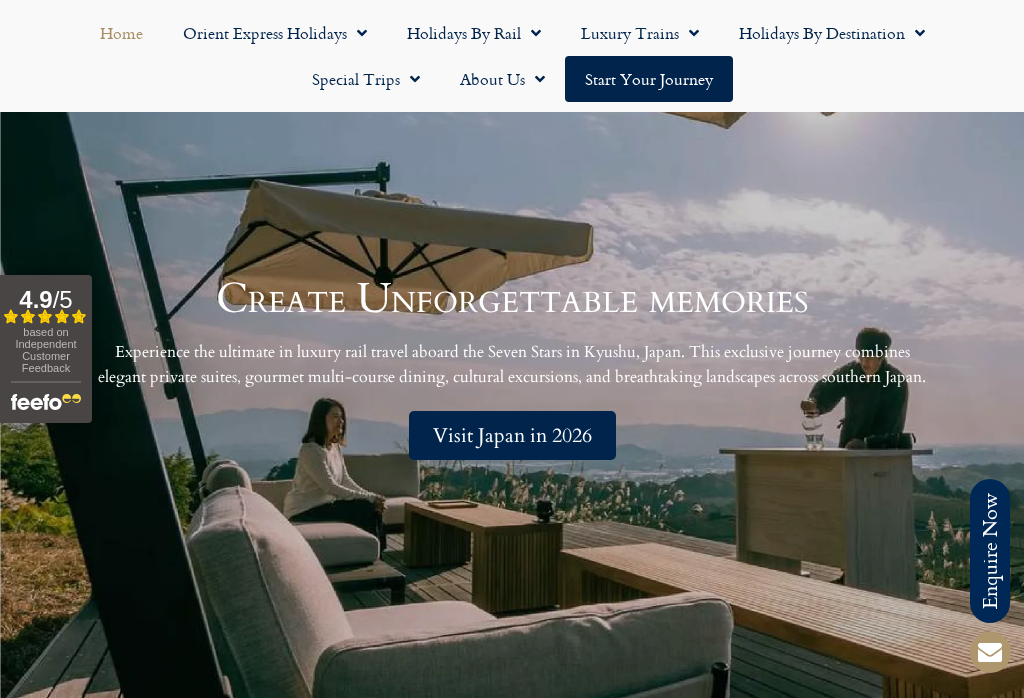 click on "Holidays by Rail" 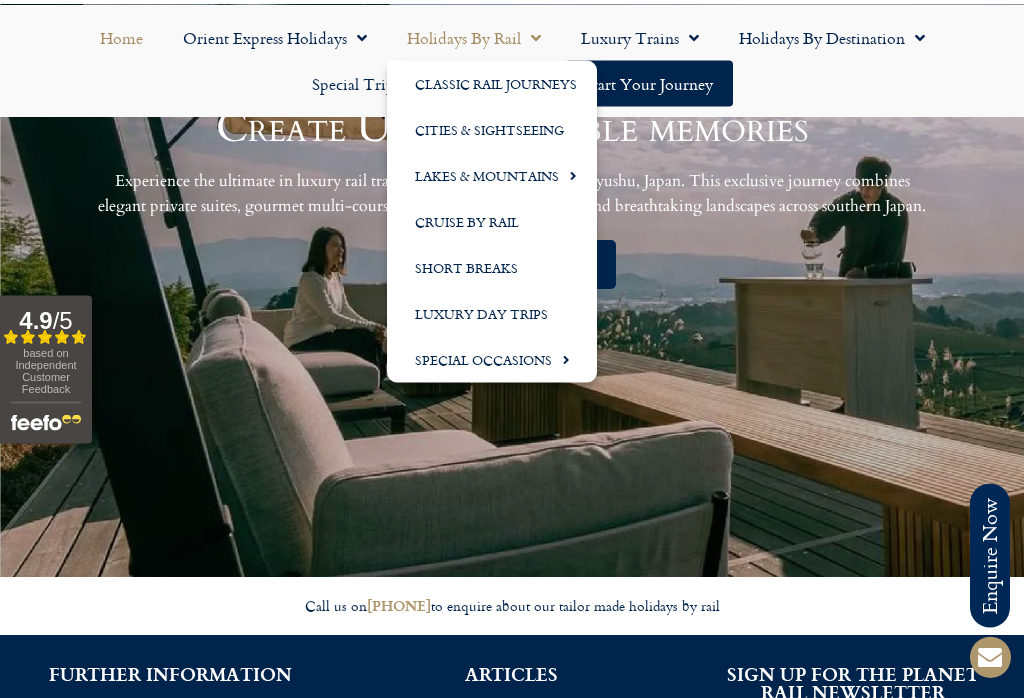 scroll, scrollTop: 4375, scrollLeft: 0, axis: vertical 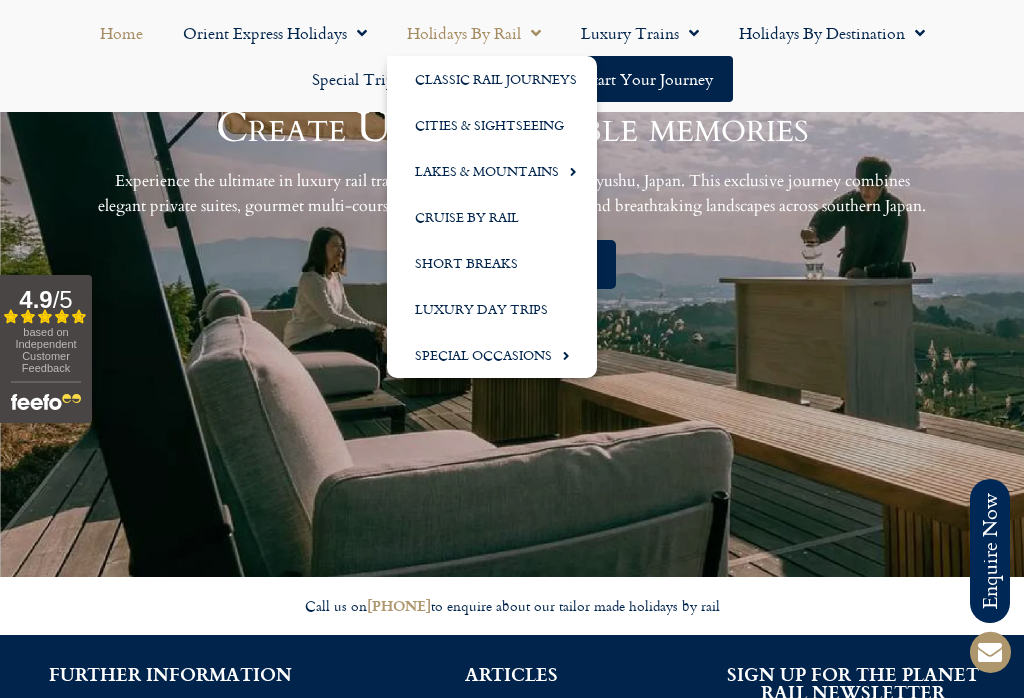 click on "Lakes & Mountains" 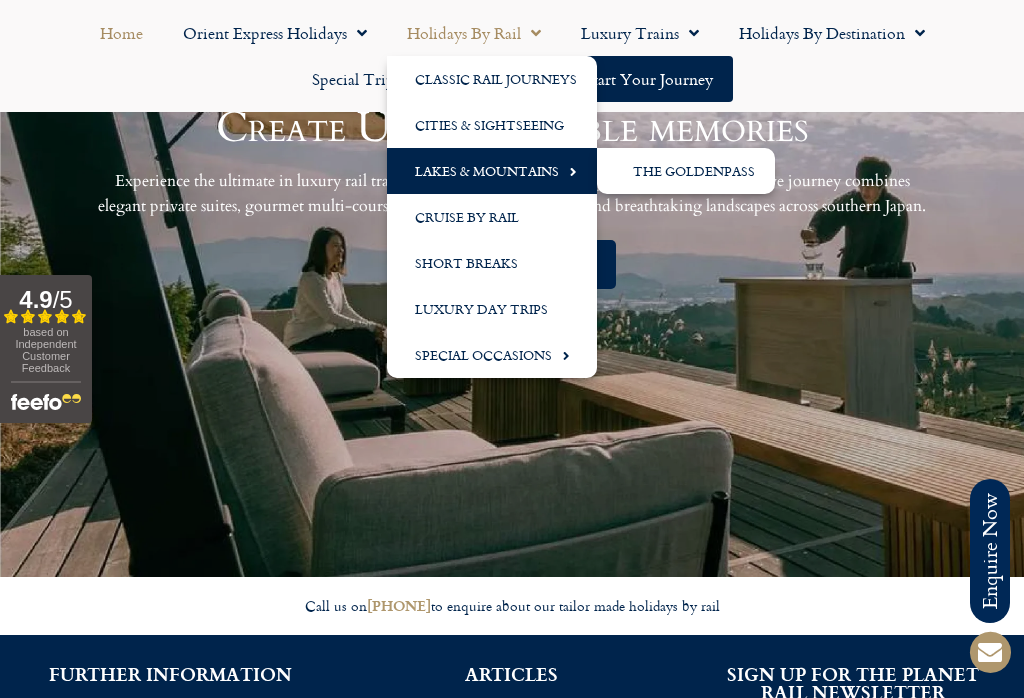 click on "Lakes & Mountains" 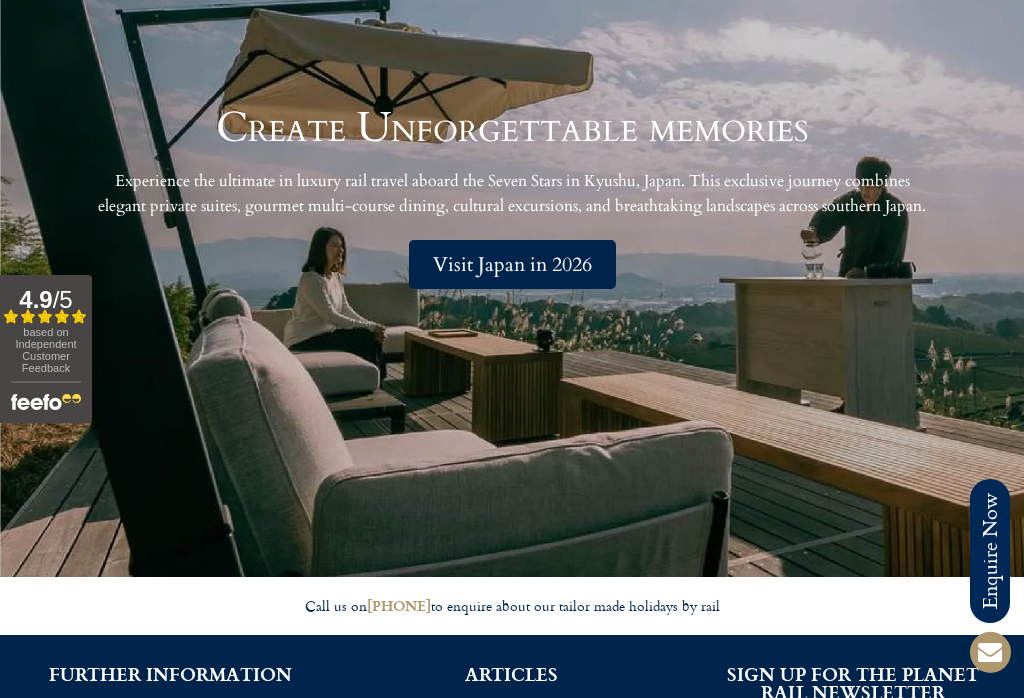 scroll, scrollTop: 0, scrollLeft: 0, axis: both 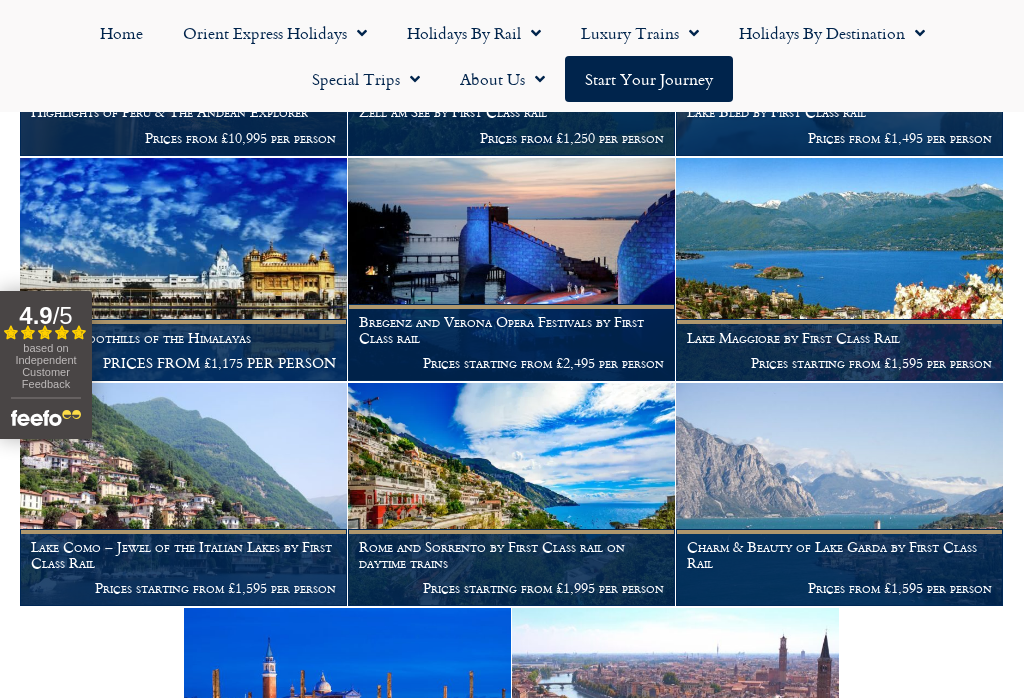 click on "Charm & Beauty of Lake Garda by First Class Rail" at bounding box center [839, 555] 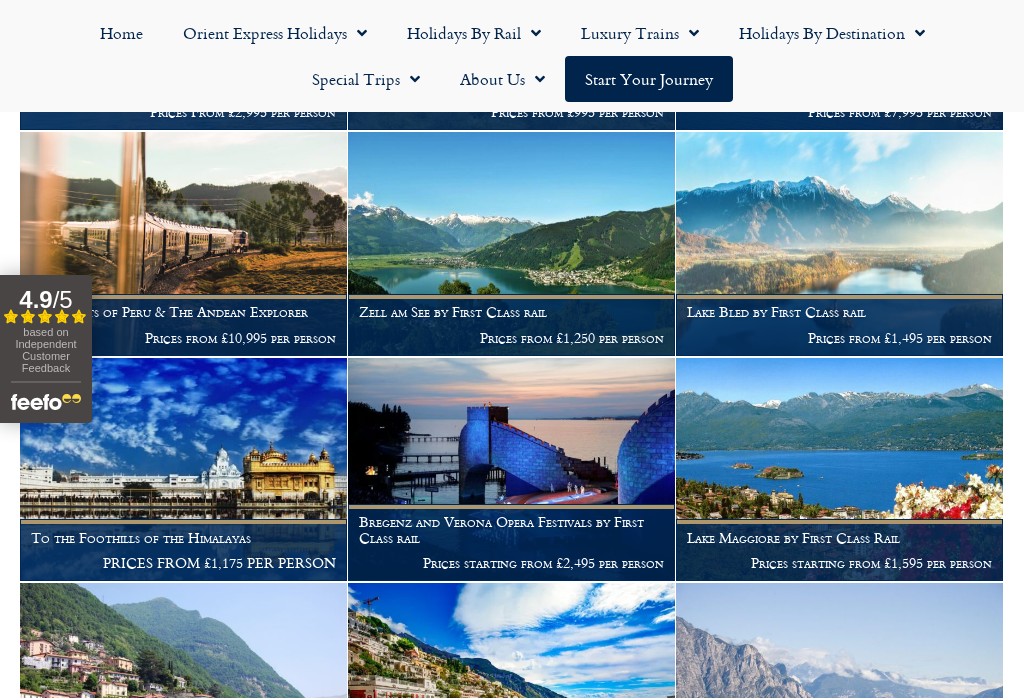 scroll, scrollTop: 1420, scrollLeft: 0, axis: vertical 